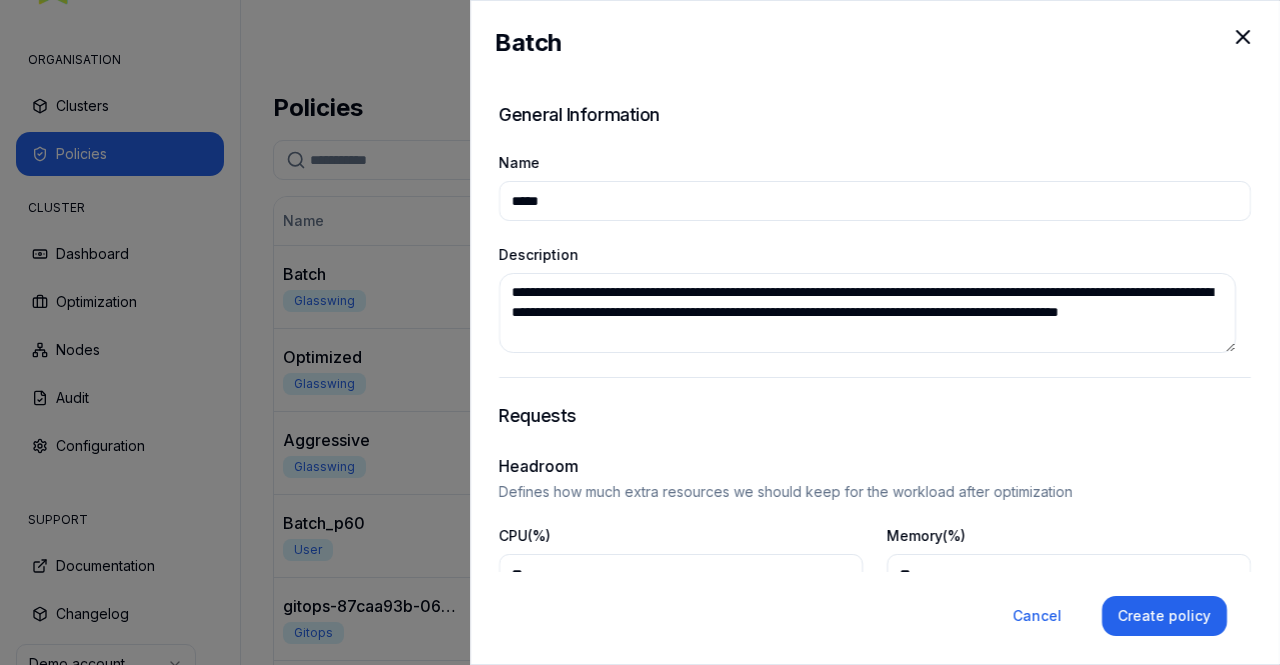 scroll, scrollTop: 0, scrollLeft: 0, axis: both 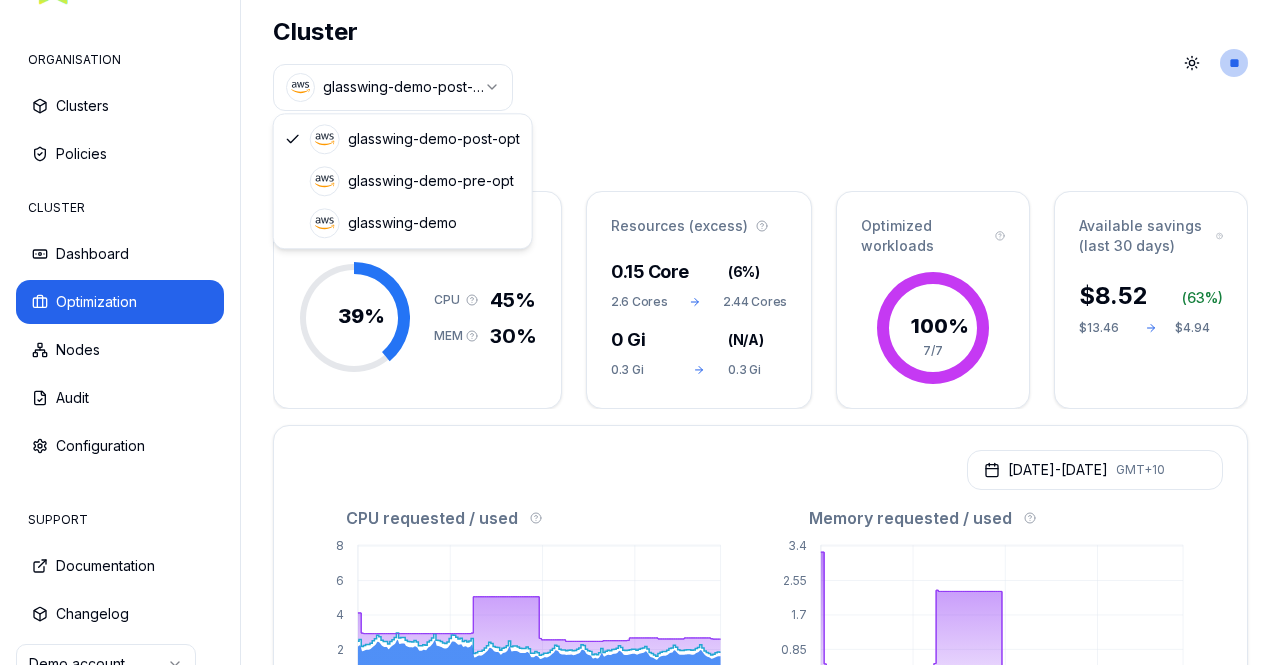 click on "ORGANISATION Clusters Policies CLUSTER Dashboard Optimization Nodes Audit Configuration SUPPORT Documentation Changelog Demo account Cluster glasswing-demo-post-opt Toggle theme ** ORGANISATION CLUSTER Optimization Efficiency score 39 % CPU 45% MEM 30% Resources (excess) 0.15 Core   ( 6% ) 2.6 Cores 2.44 Cores 0 Gi   ( N/A ) 0.3 Gi 0.3 Gi Optimized workloads 100 % 7/7 Available savings (last 30 days) $ 8.52   ( 63 %) $13.46 $4.94 [DATE]  -  [DATE] GMT+10 CPU requested / used 0 2 4 6 [DATE] 14:00 [DATE] 08:00 [DATE] 02:00 [DATE] 20:00 Request Recommended Request Usage Waste Memory requested / used 0 0.85 1.7 2.55 3.4 [DATE] 14:00 [DATE] 08:00 [DATE] 02:00 [DATE] 20:00 Request Recommended Request Usage Waste Workloads Workload types Namespaces Automation status Clear filters Recently active Namespace/Workload name Type Policy CPU(Cores) (request vs recommended) Memory(Gi) (request vs recommended) Available savings (last 30 days) Replica(s) Automate memory-1 / optimized-memory-1 VPA Deployment" at bounding box center [640, 332] 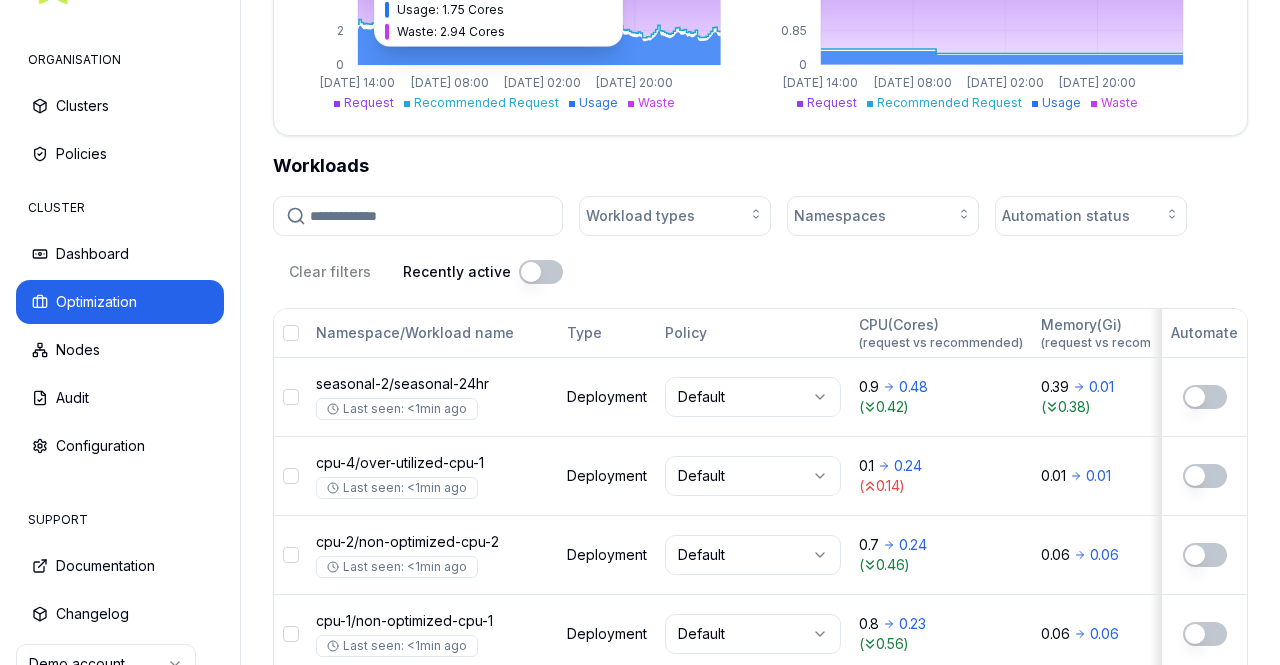 scroll, scrollTop: 400, scrollLeft: 0, axis: vertical 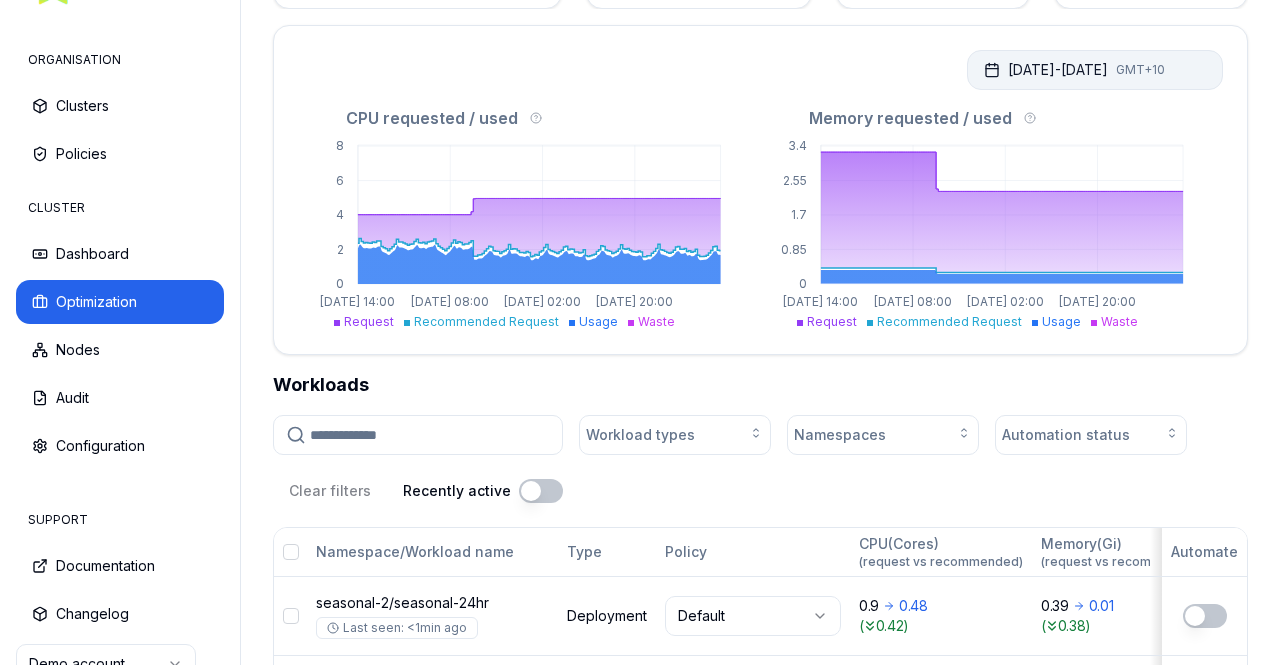 click on "[DATE]  -  [DATE] GMT+10" at bounding box center [1095, 70] 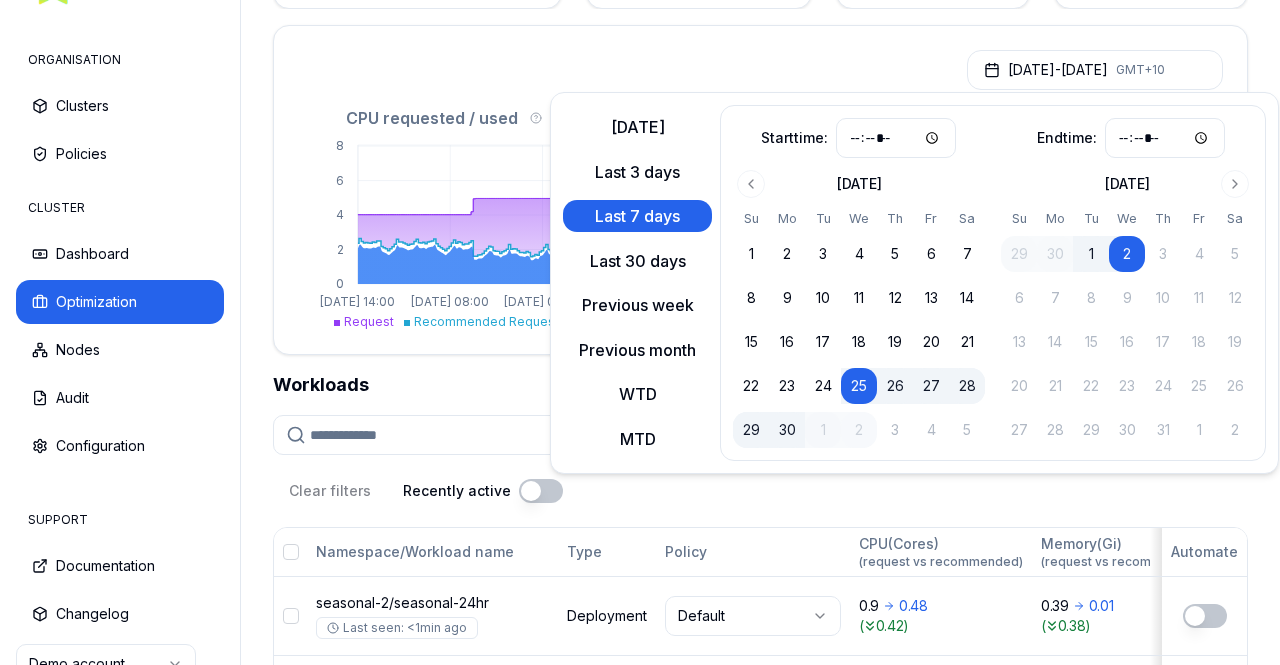 click on "27" at bounding box center [931, 386] 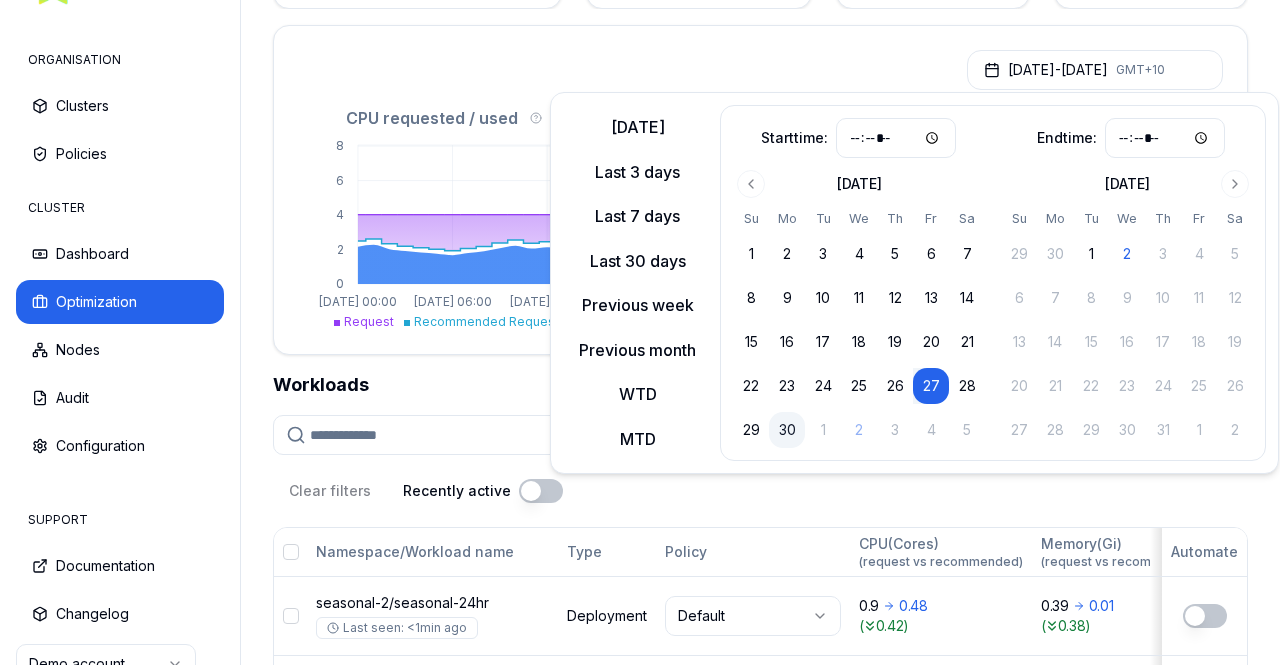 click on "30" at bounding box center [787, 430] 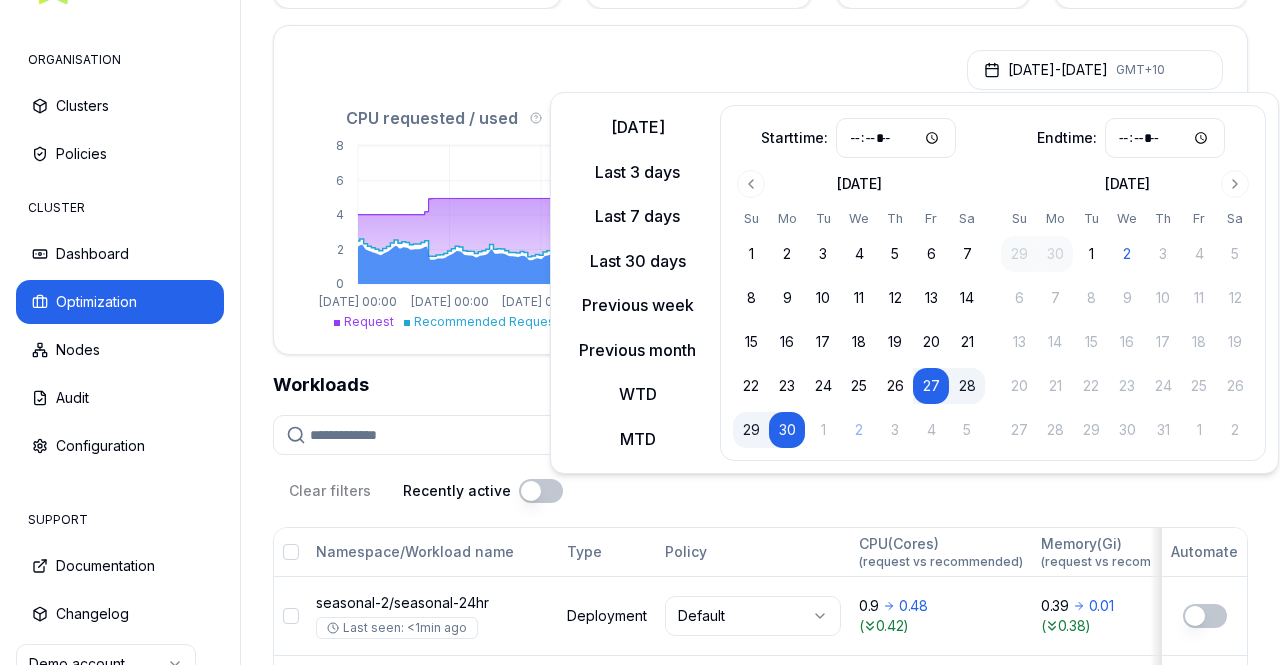 click on "Workload types Namespaces Automation status Clear filters Recently active" at bounding box center [760, 463] 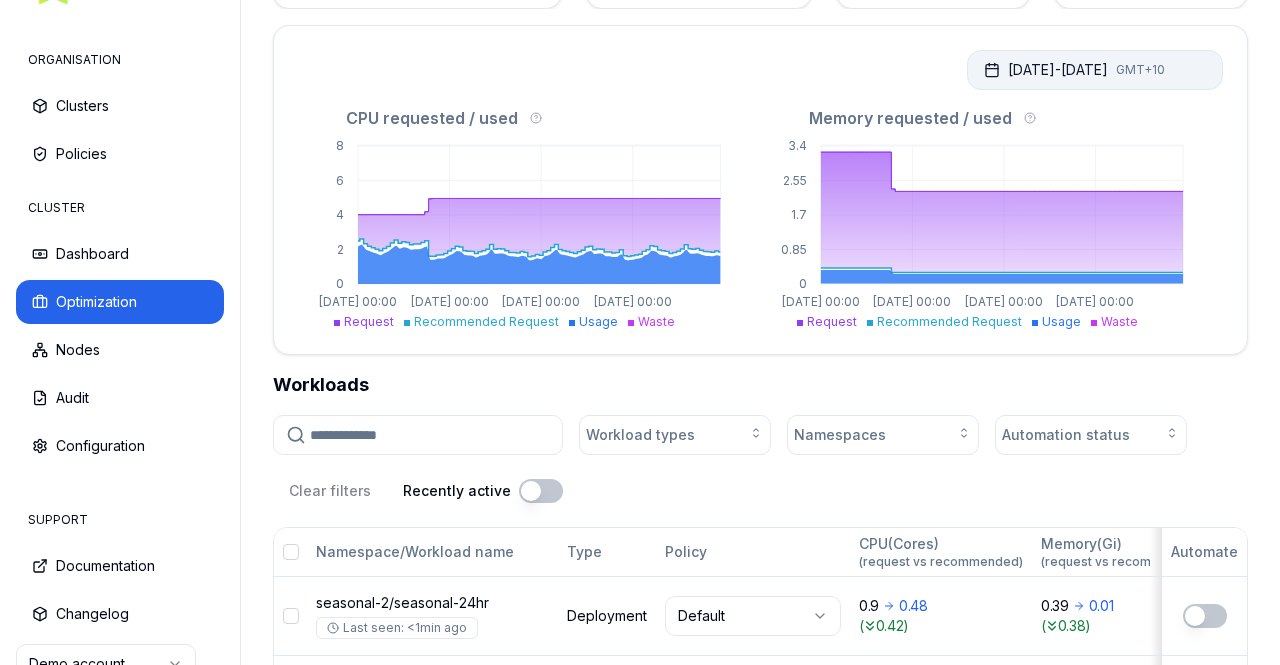 click on "[DATE]  -  [DATE] GMT+10" at bounding box center (1095, 70) 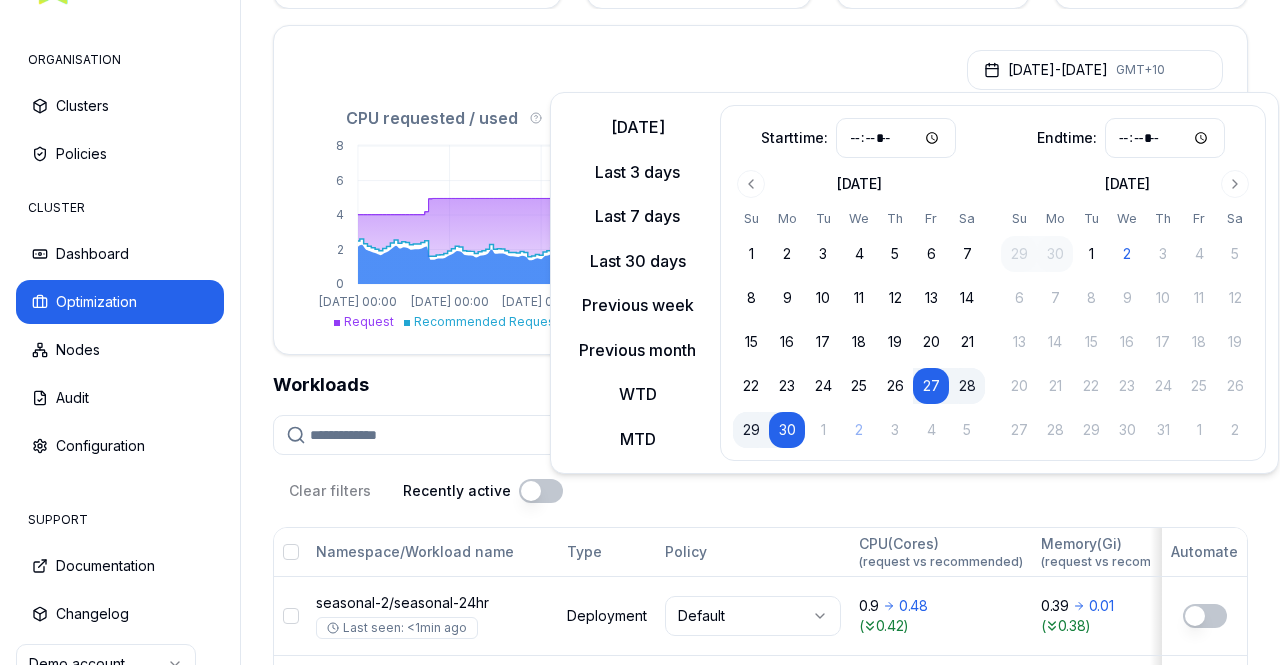 click on "28" at bounding box center (967, 386) 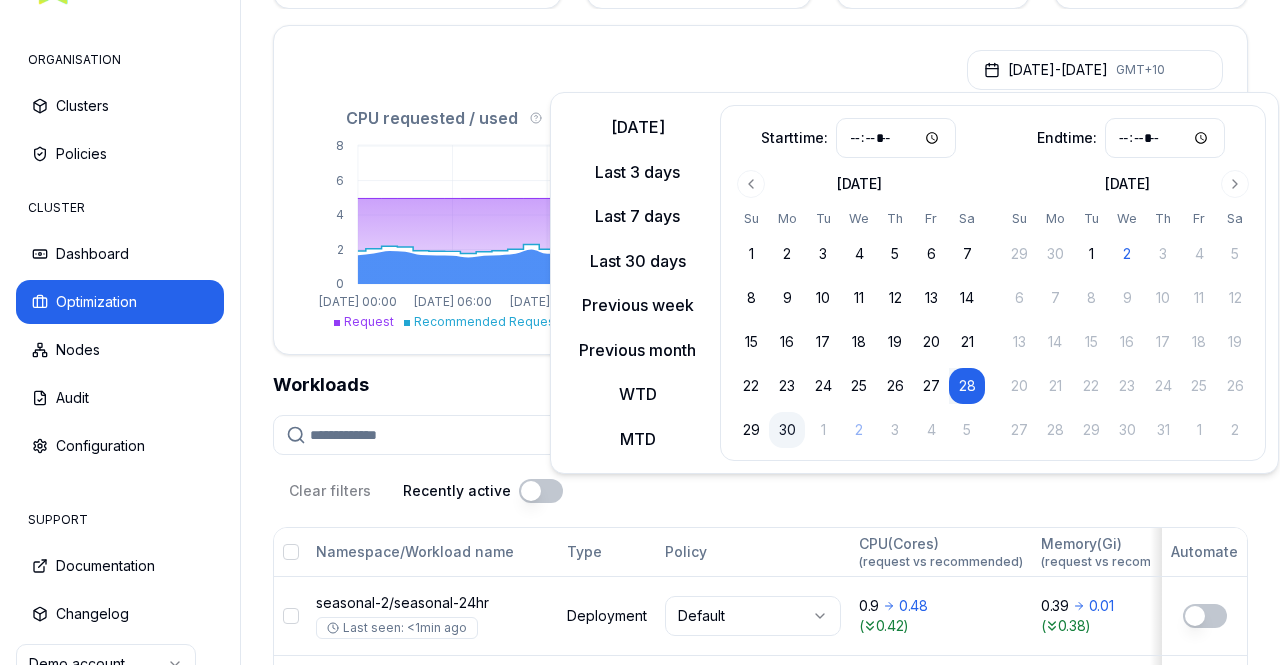 click on "30" at bounding box center [787, 430] 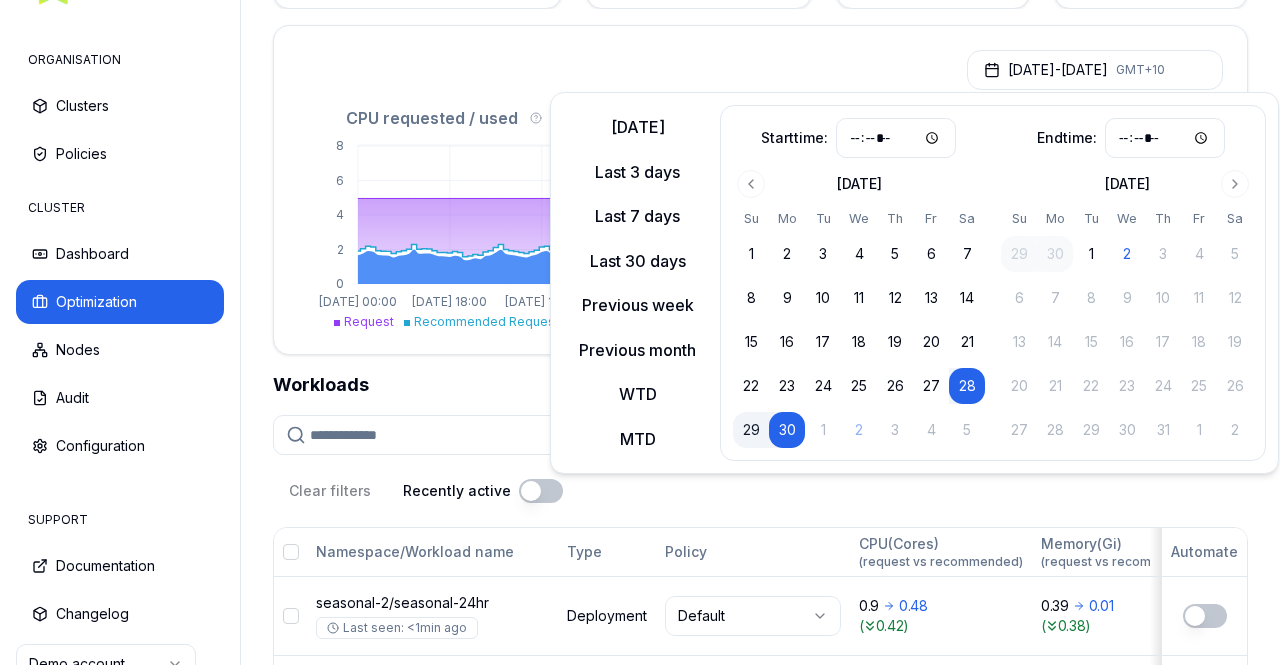 click on "Workload types Namespaces Automation status Clear filters Recently active" at bounding box center (760, 463) 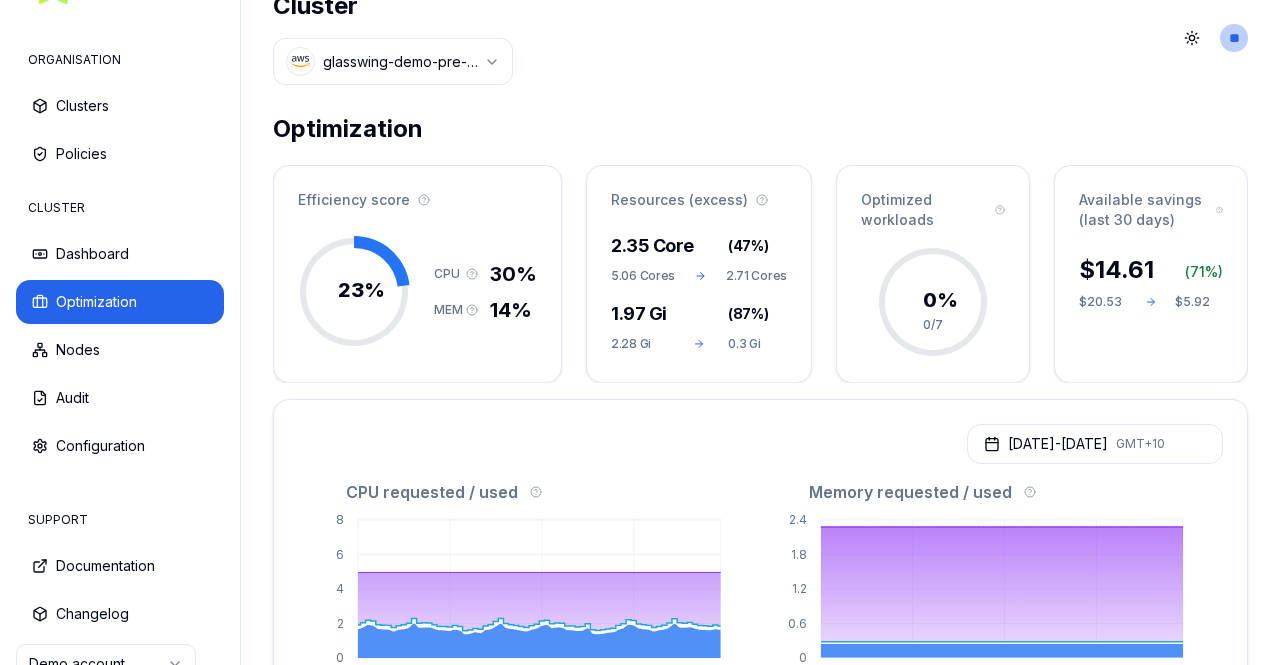 scroll, scrollTop: 0, scrollLeft: 0, axis: both 